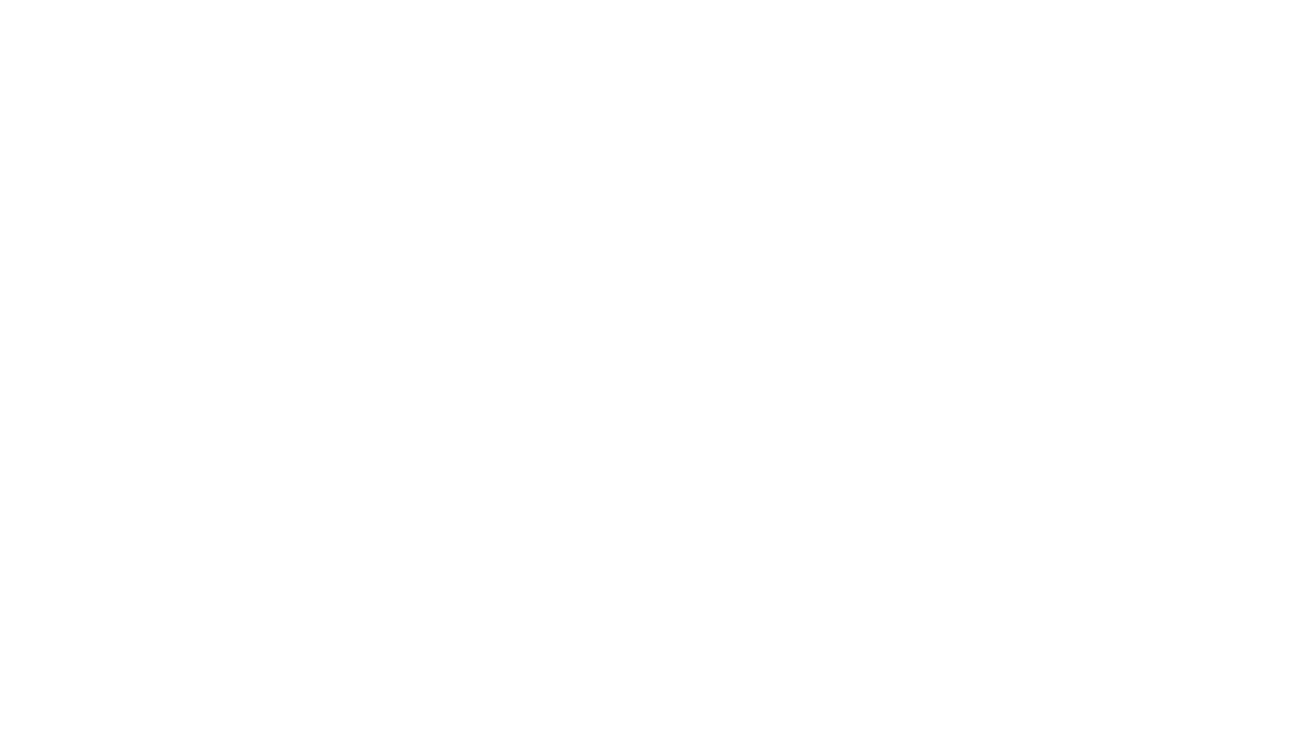 scroll, scrollTop: 0, scrollLeft: 0, axis: both 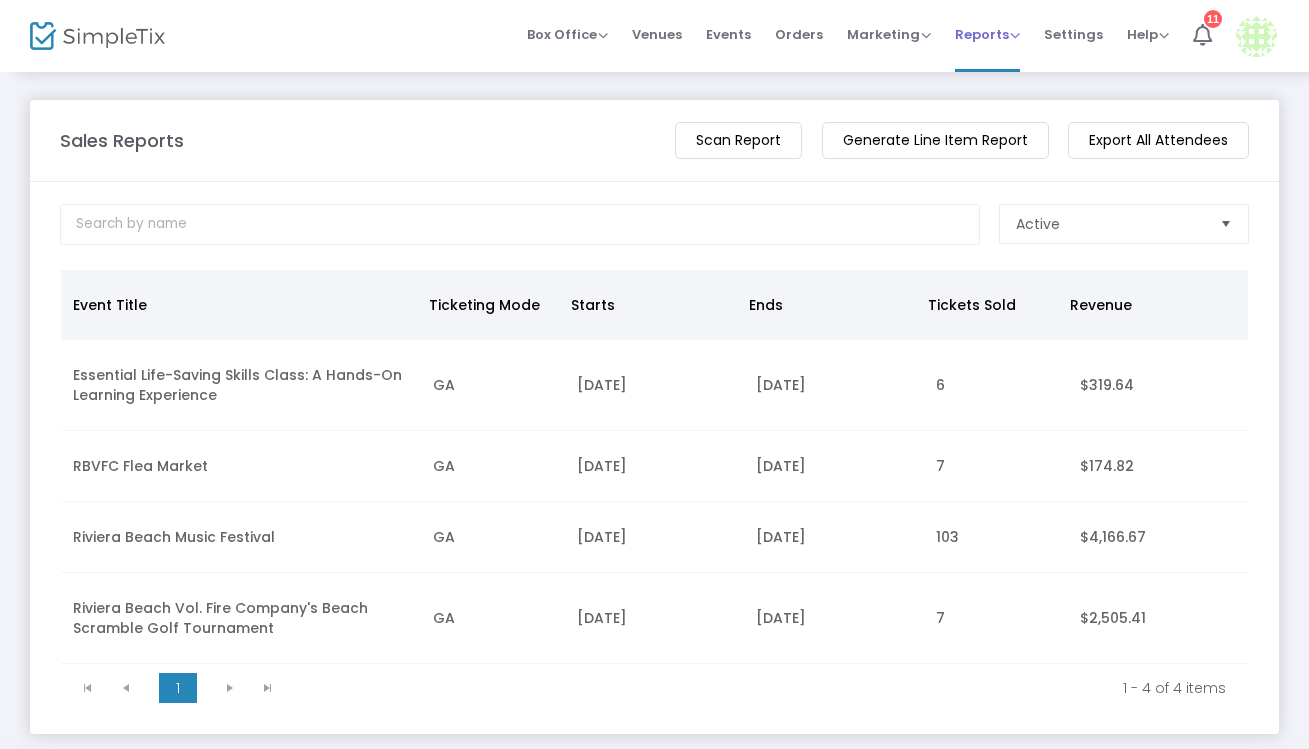click on "Reports" at bounding box center [987, 34] 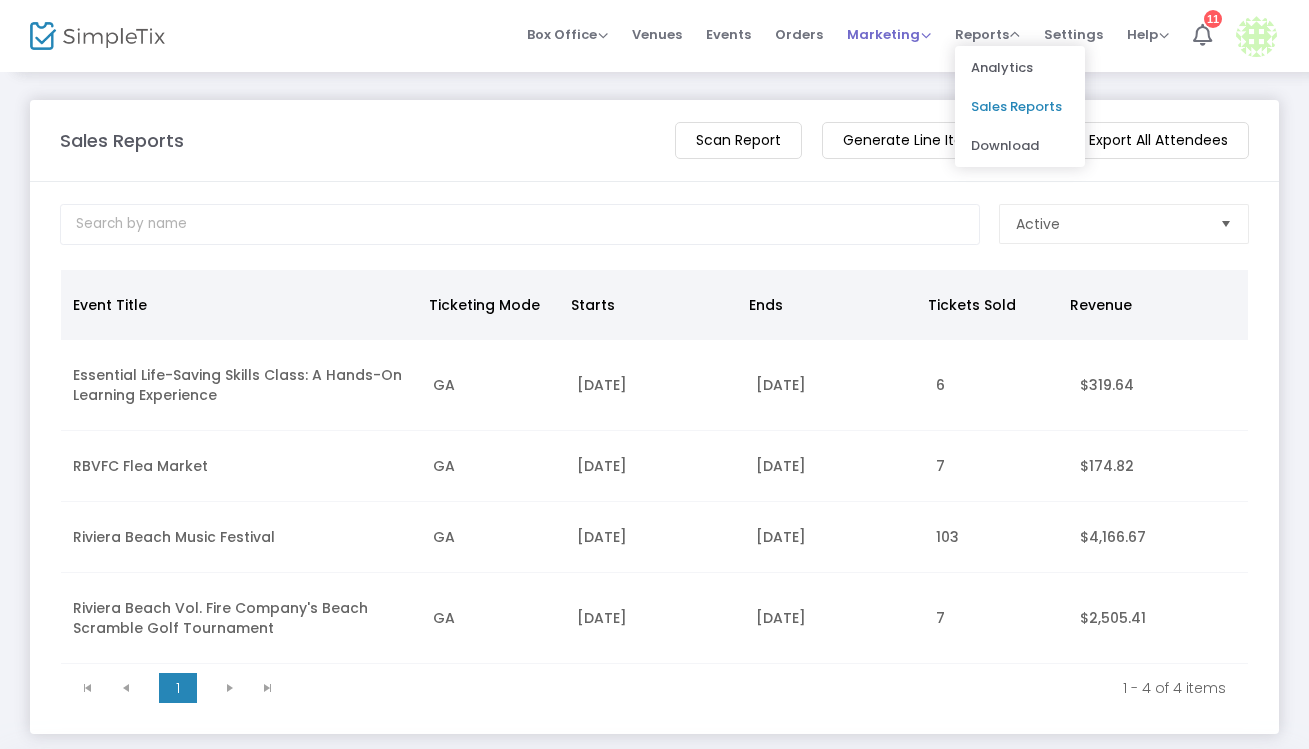 click on "Marketing" at bounding box center [889, 34] 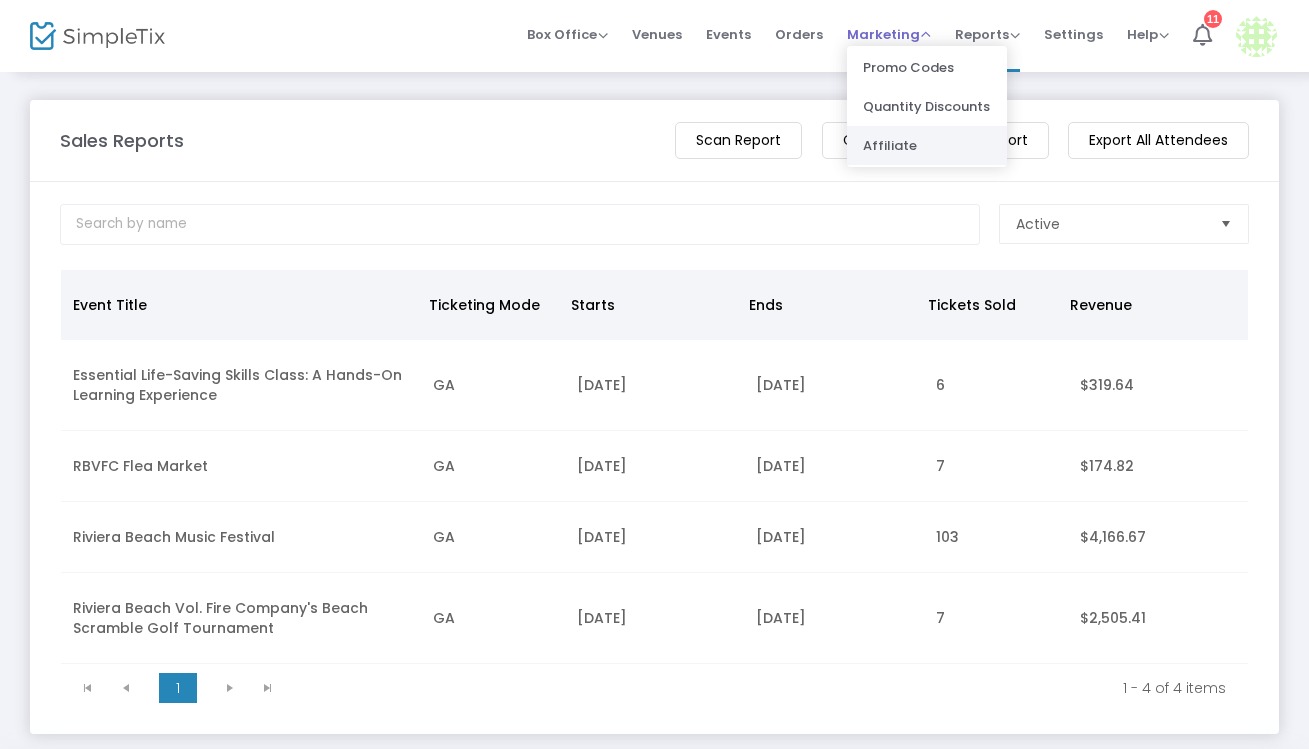 click on "Affiliate" at bounding box center [927, 145] 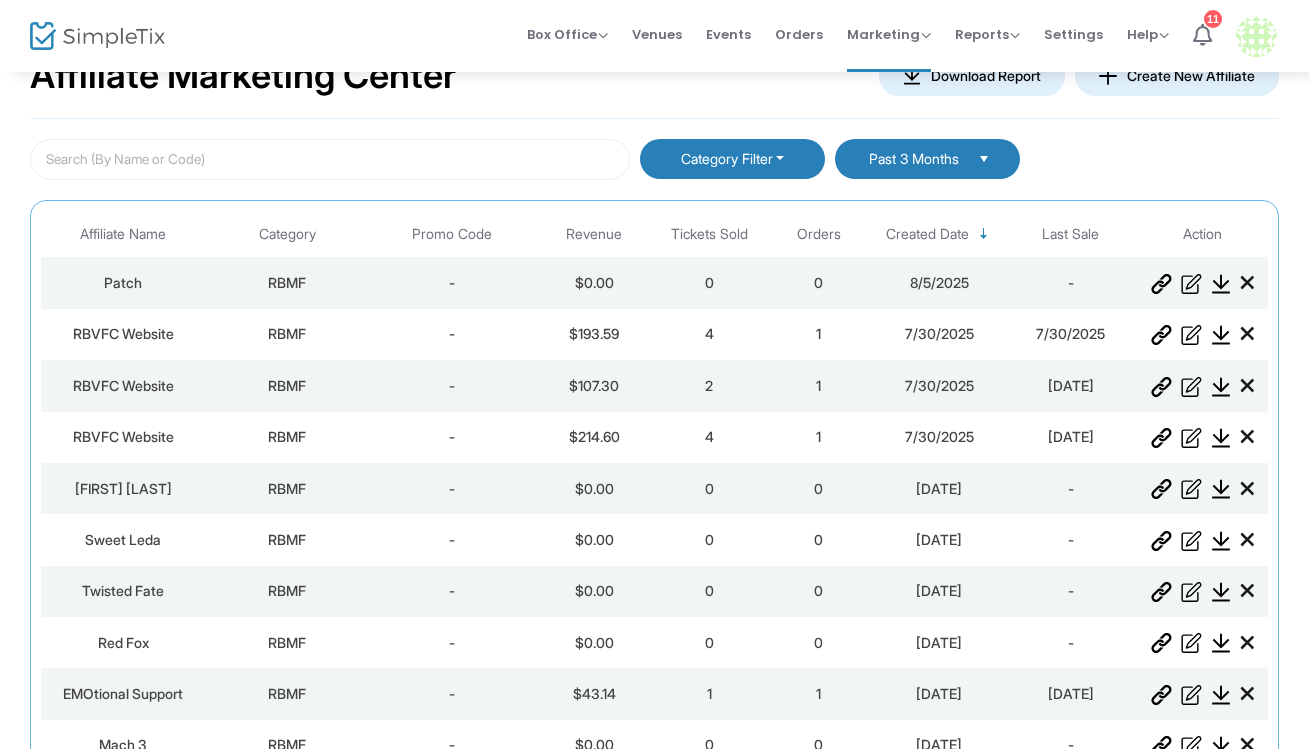 scroll, scrollTop: 0, scrollLeft: 0, axis: both 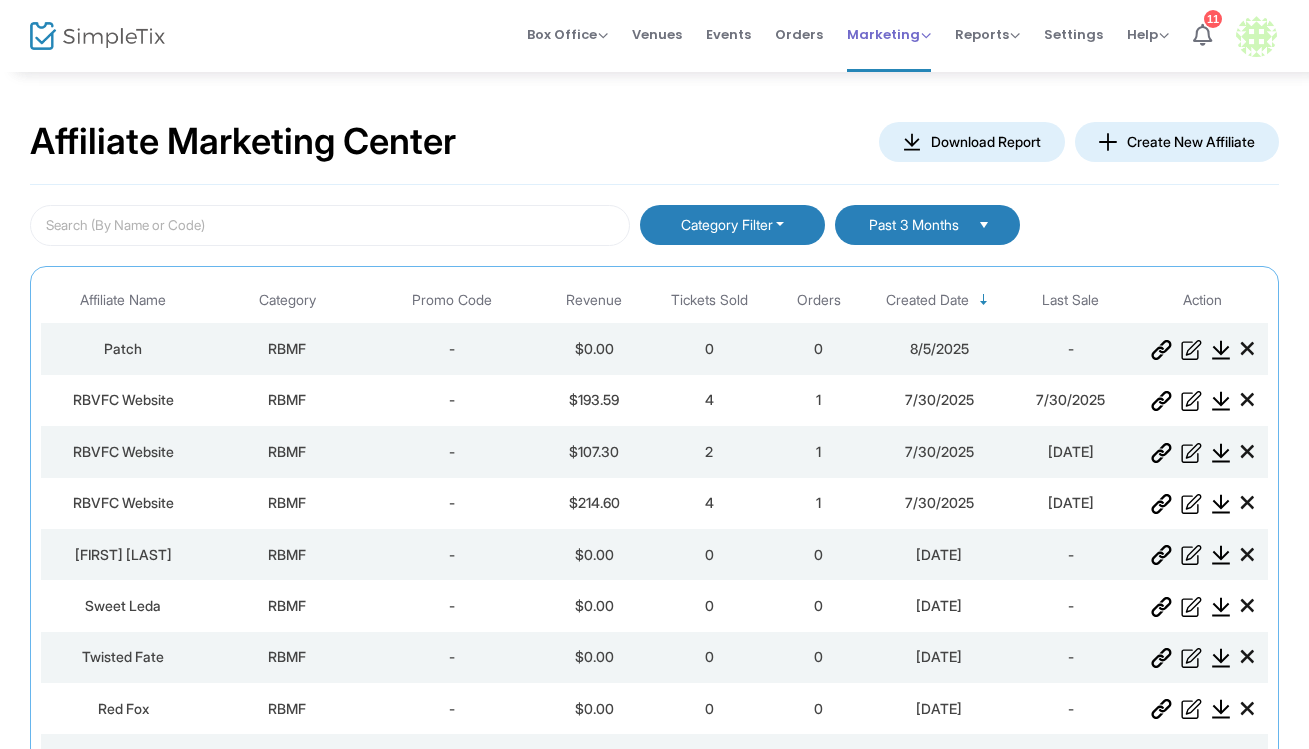 click on "Marketing" at bounding box center [889, 34] 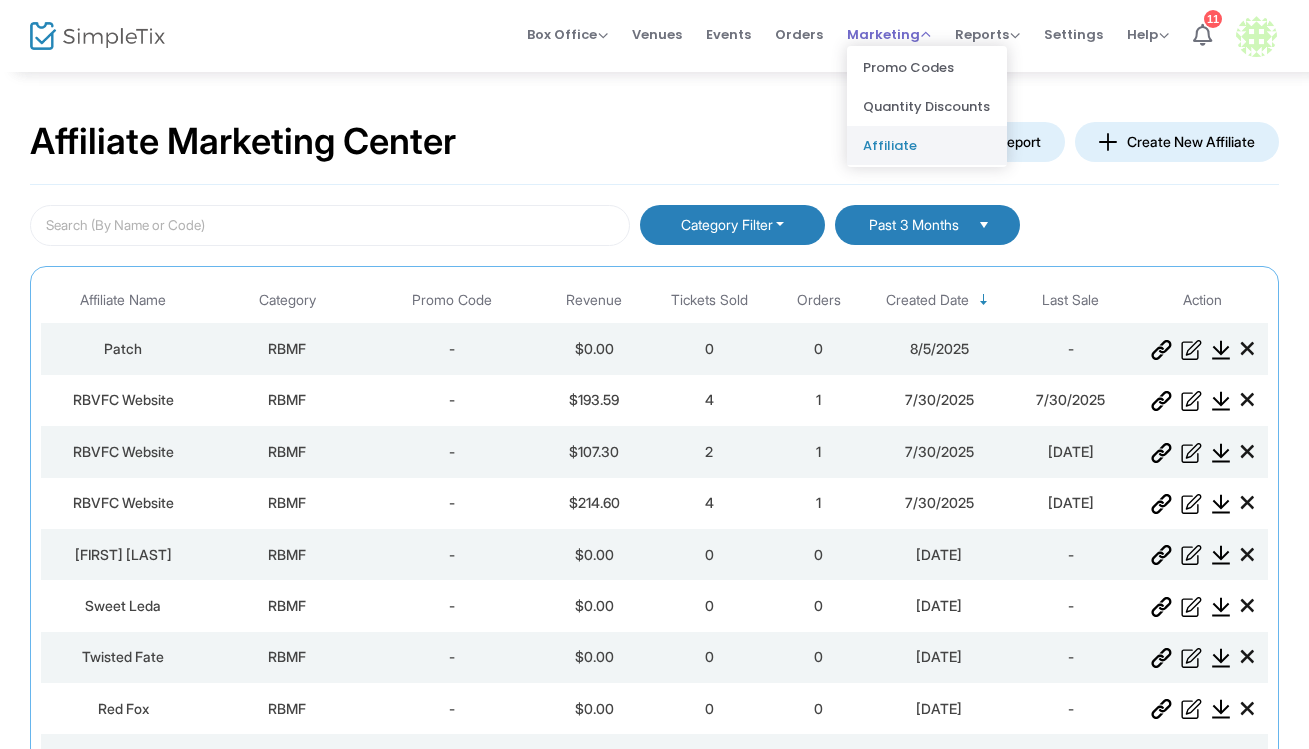 click on "Affiliate" at bounding box center (927, 145) 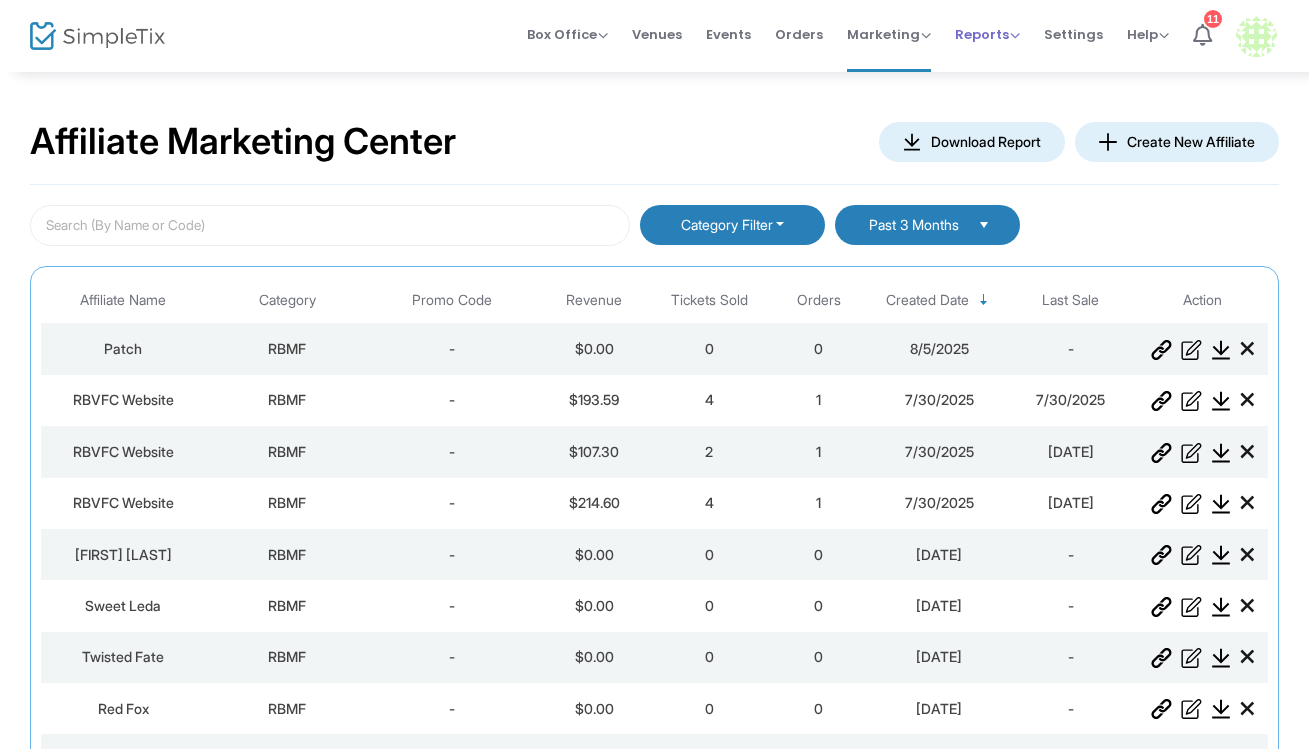 click on "Reports" at bounding box center (987, 34) 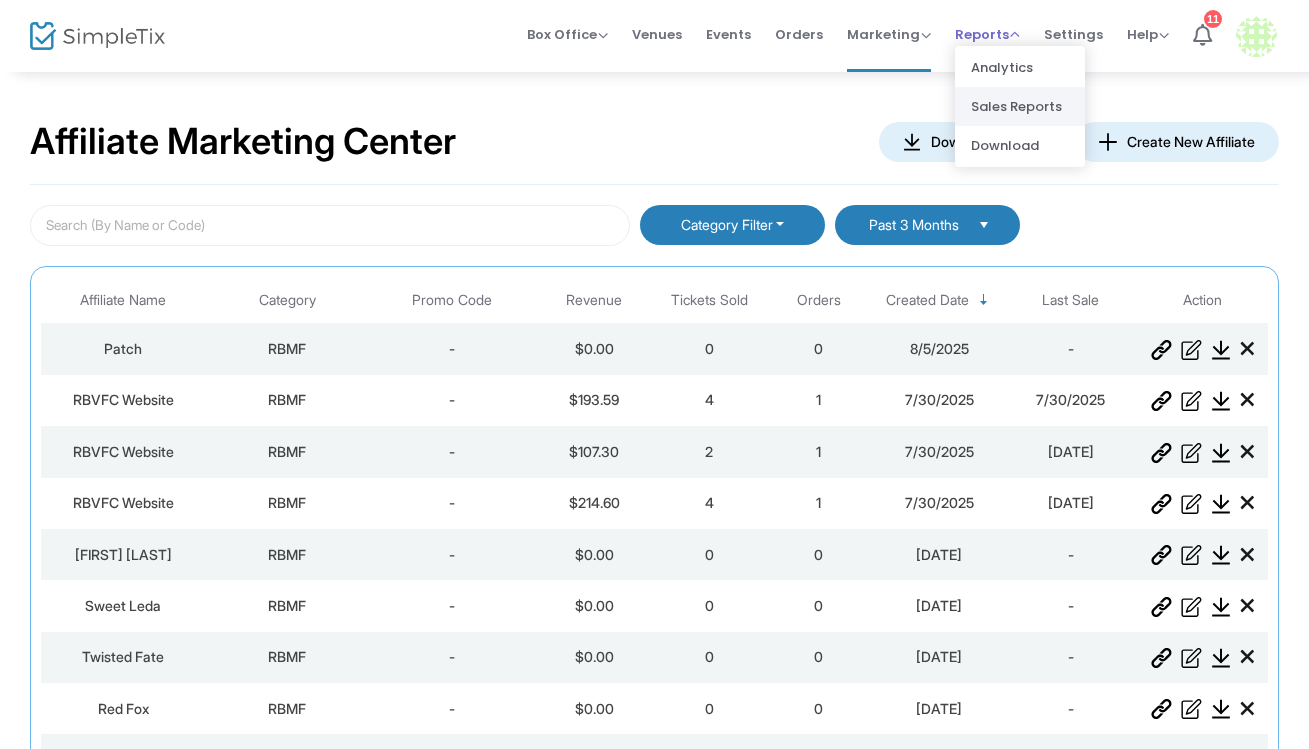 click on "Sales Reports" at bounding box center (1020, 106) 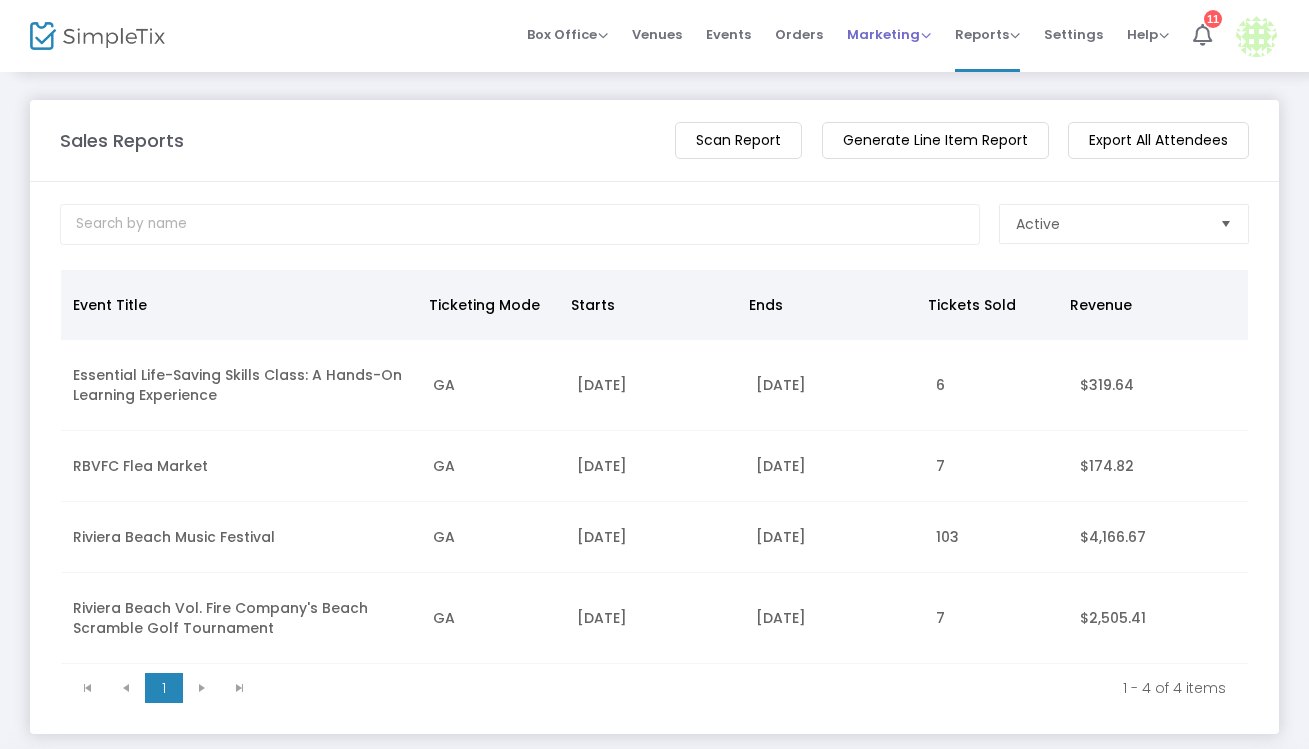 click on "Marketing" at bounding box center [889, 34] 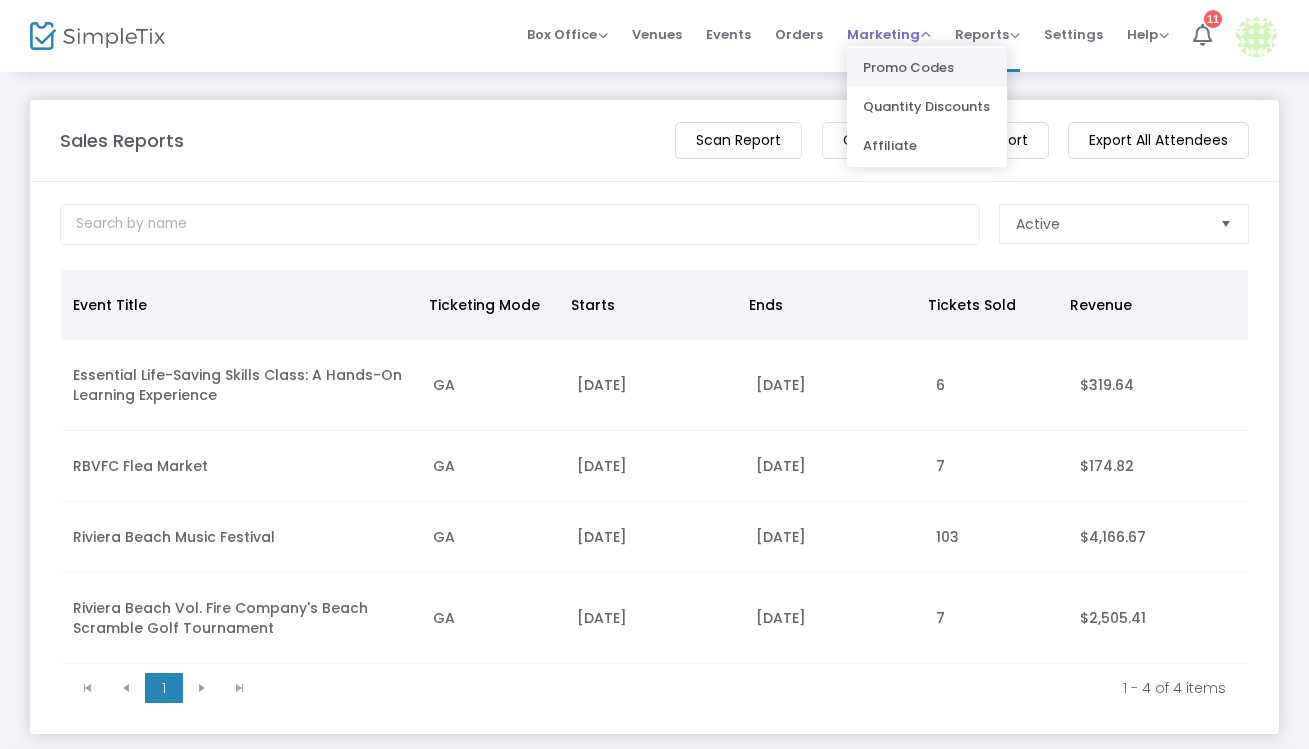 click on "Promo Codes" at bounding box center [927, 67] 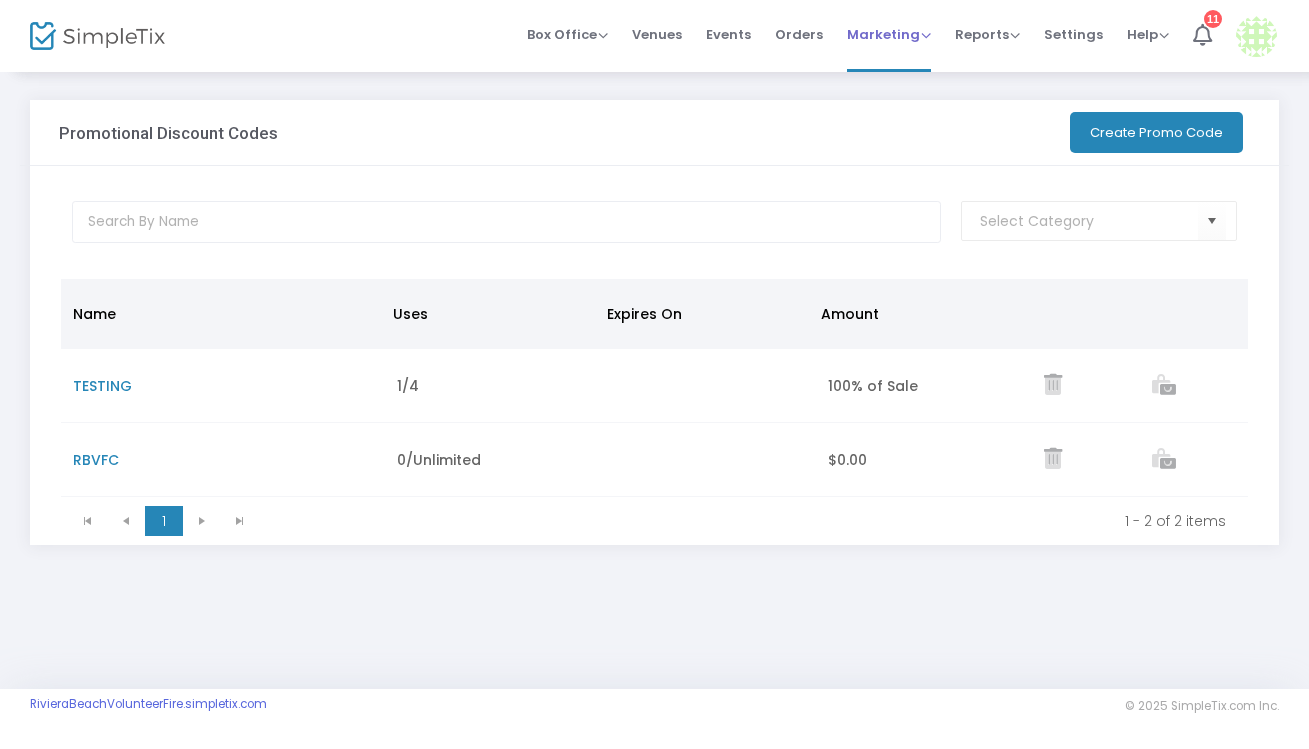 click on "Marketing" at bounding box center (889, 34) 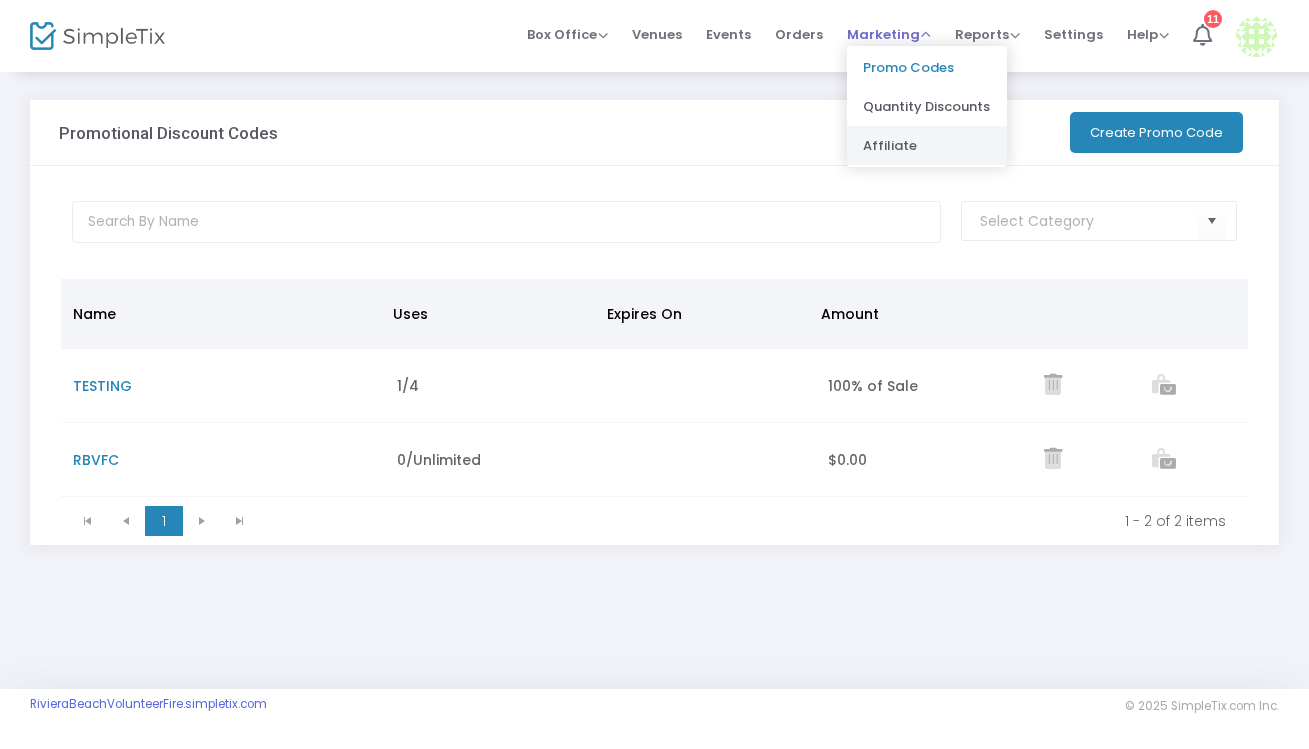 click on "Affiliate" at bounding box center (927, 145) 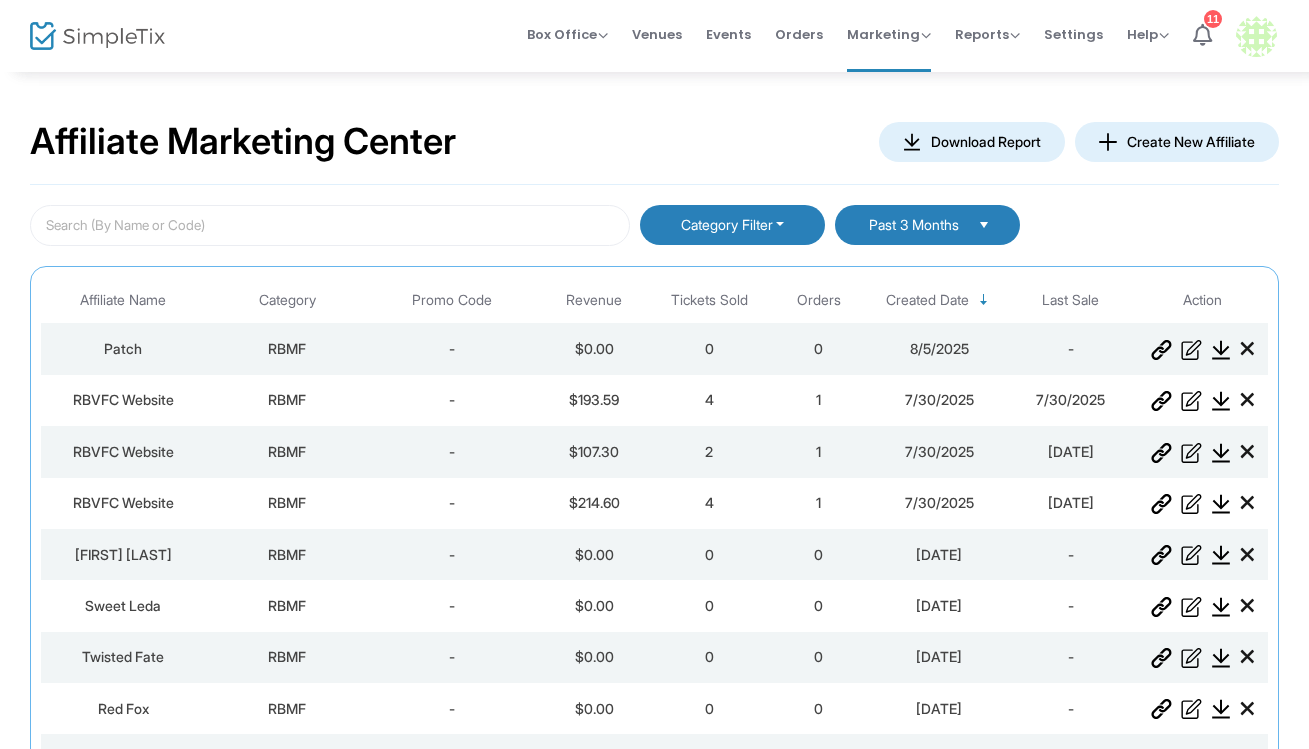click on "Category Filter" at bounding box center (732, 225) 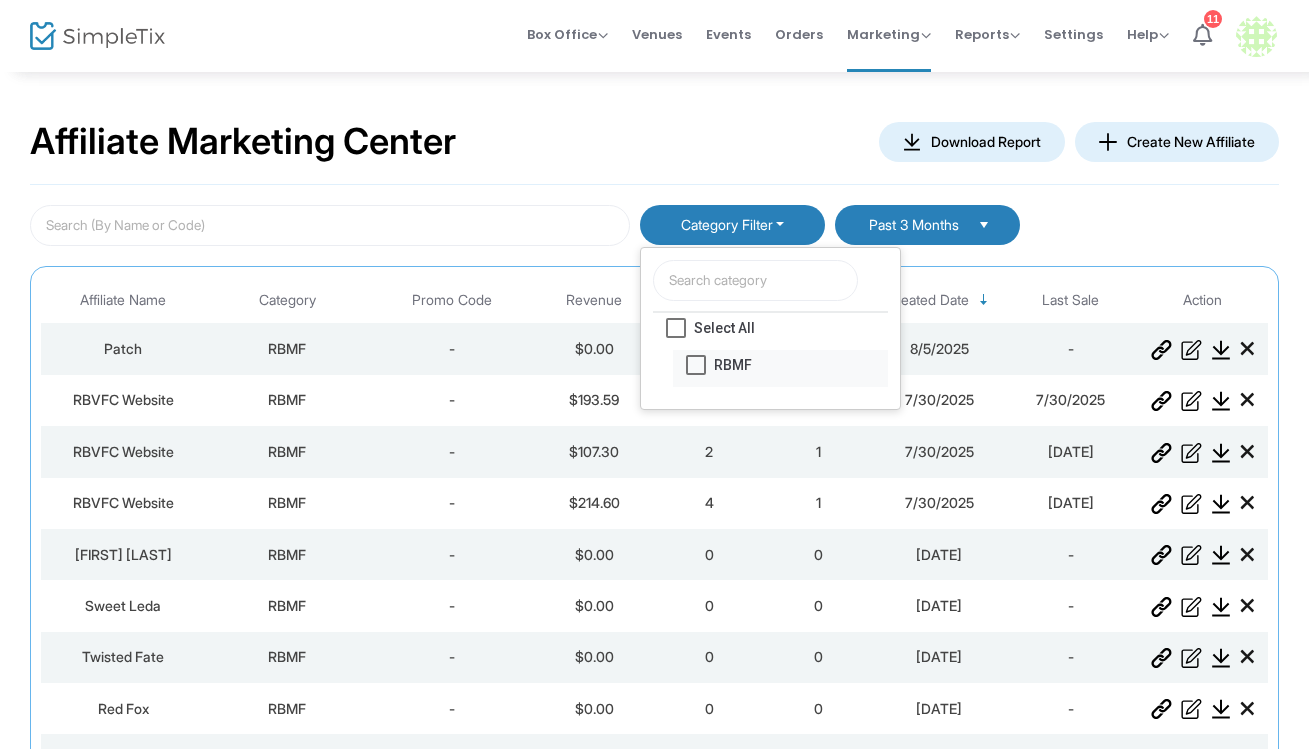 click at bounding box center [696, 365] 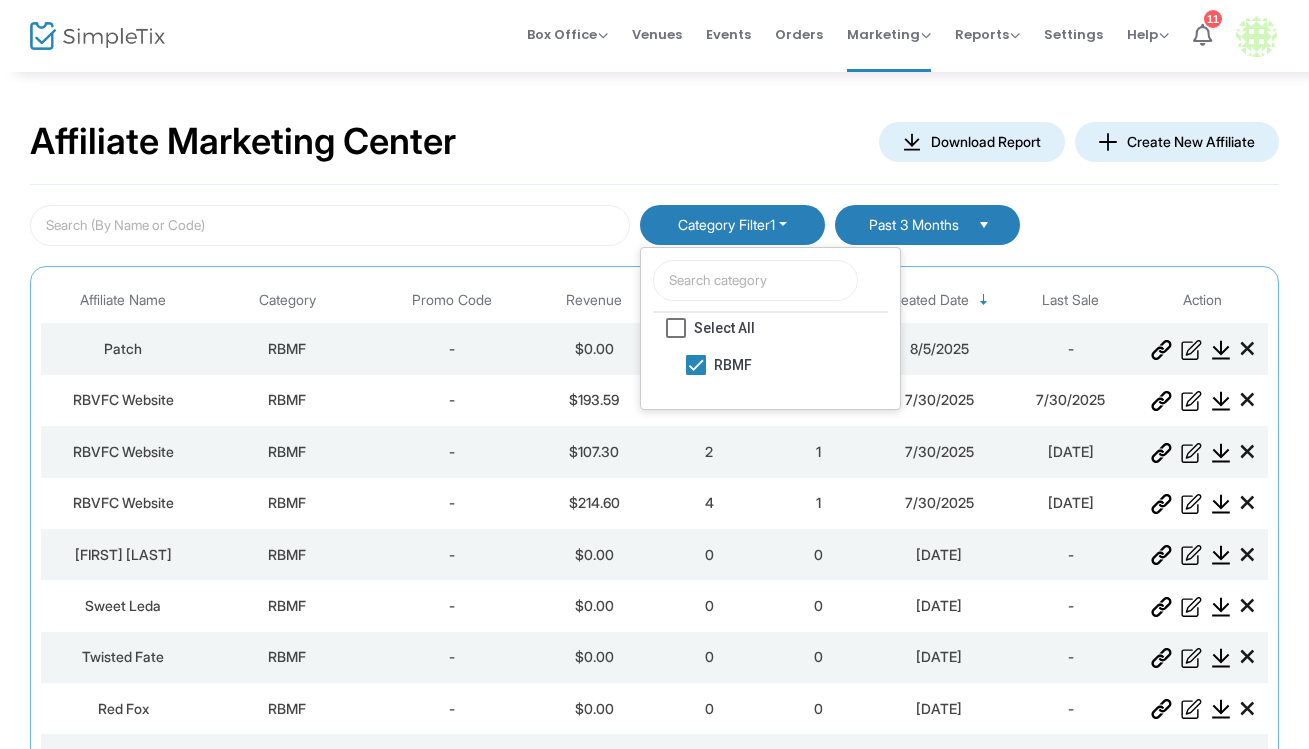 click on "Category Filter 1 Select All RBMF Past 3 Months" 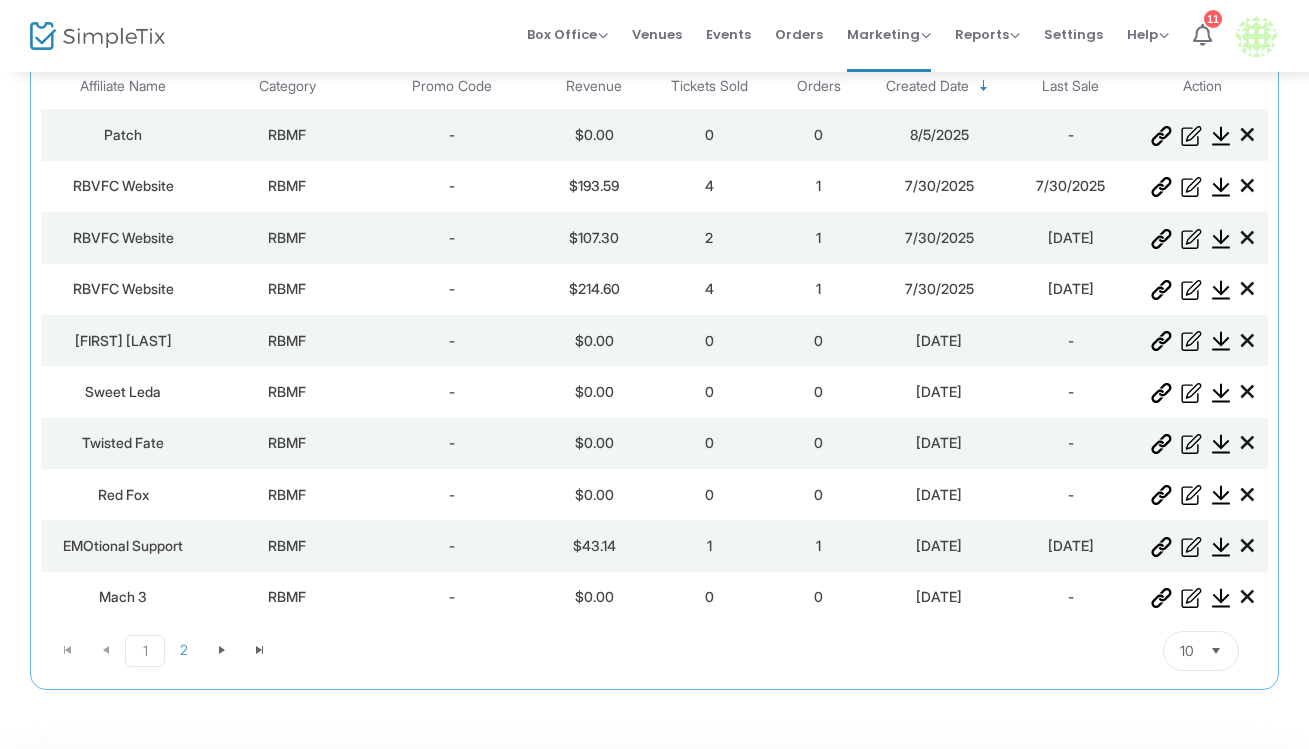 scroll, scrollTop: 215, scrollLeft: 0, axis: vertical 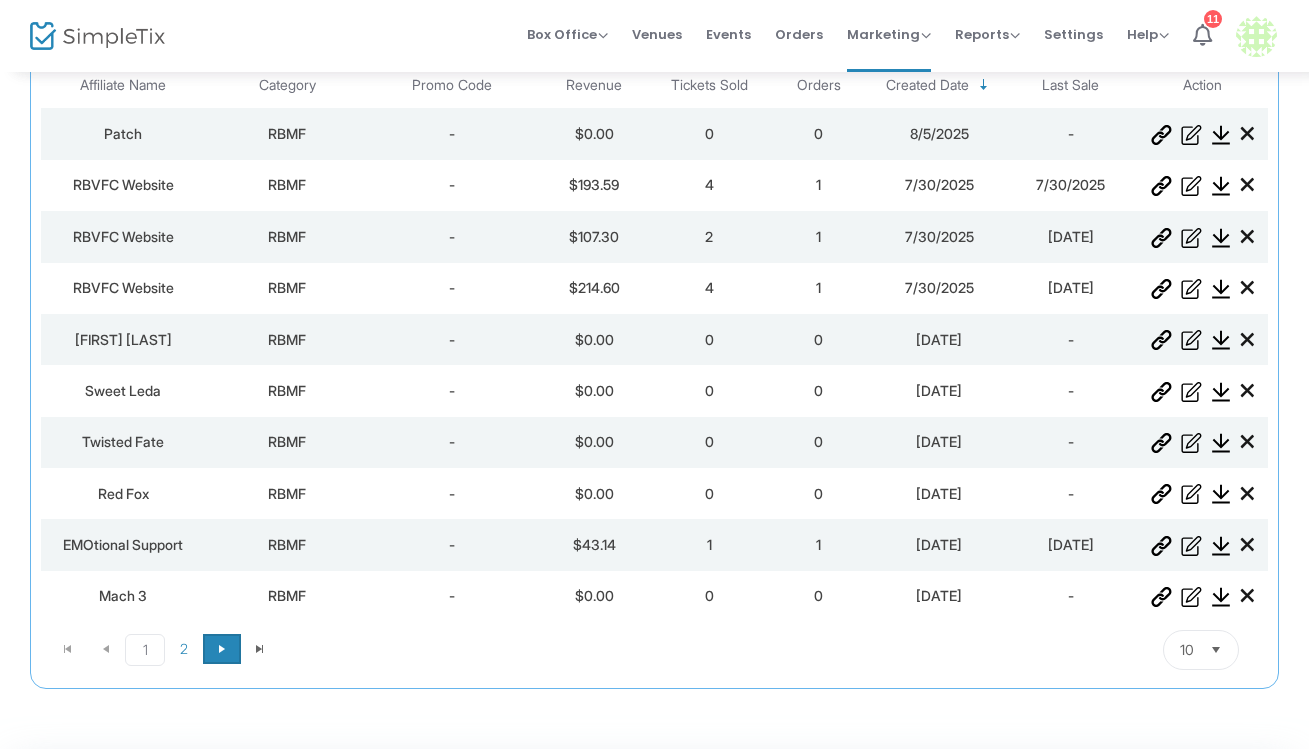 click 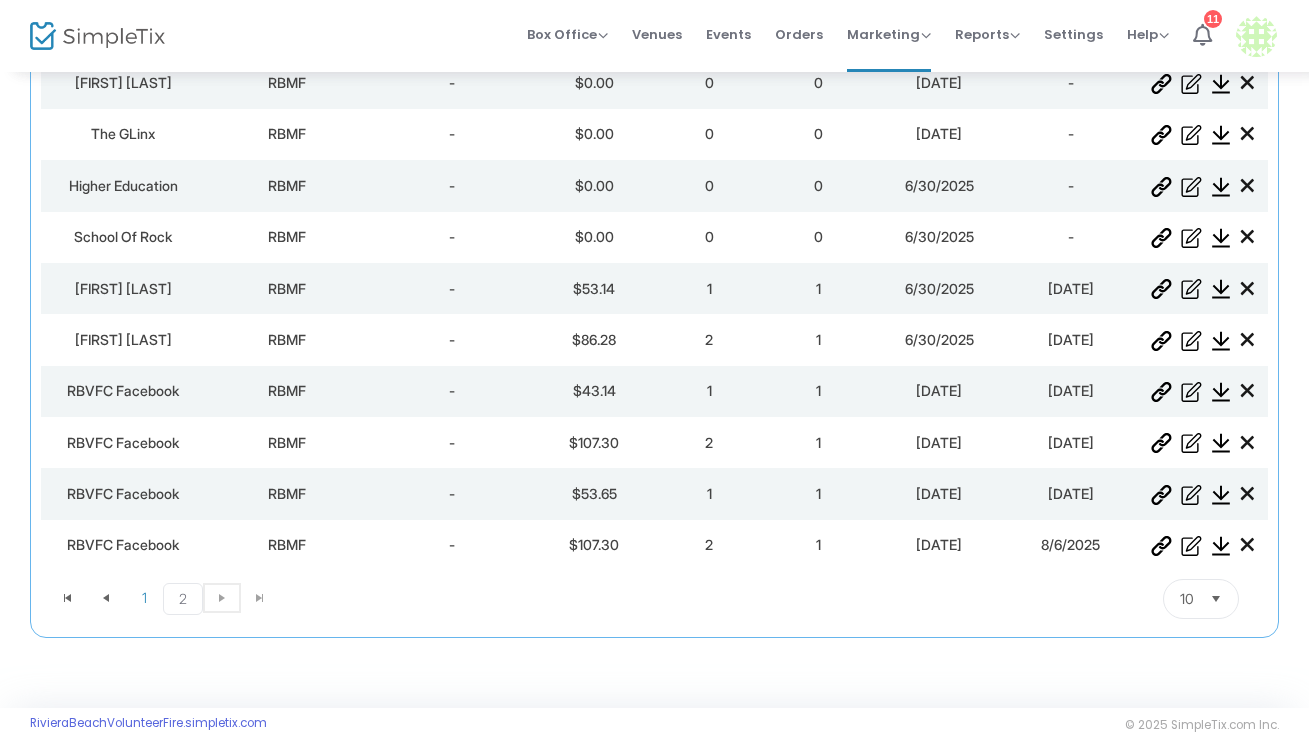 scroll, scrollTop: 290, scrollLeft: 0, axis: vertical 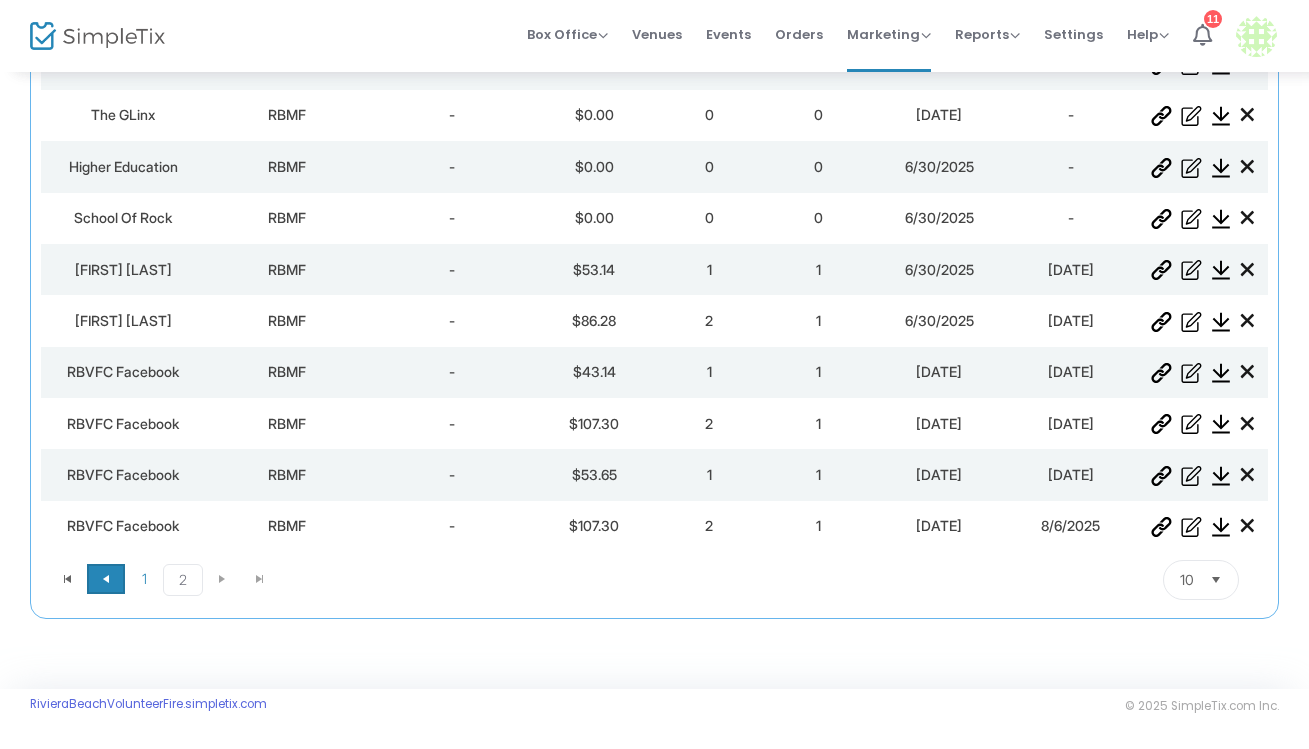 click 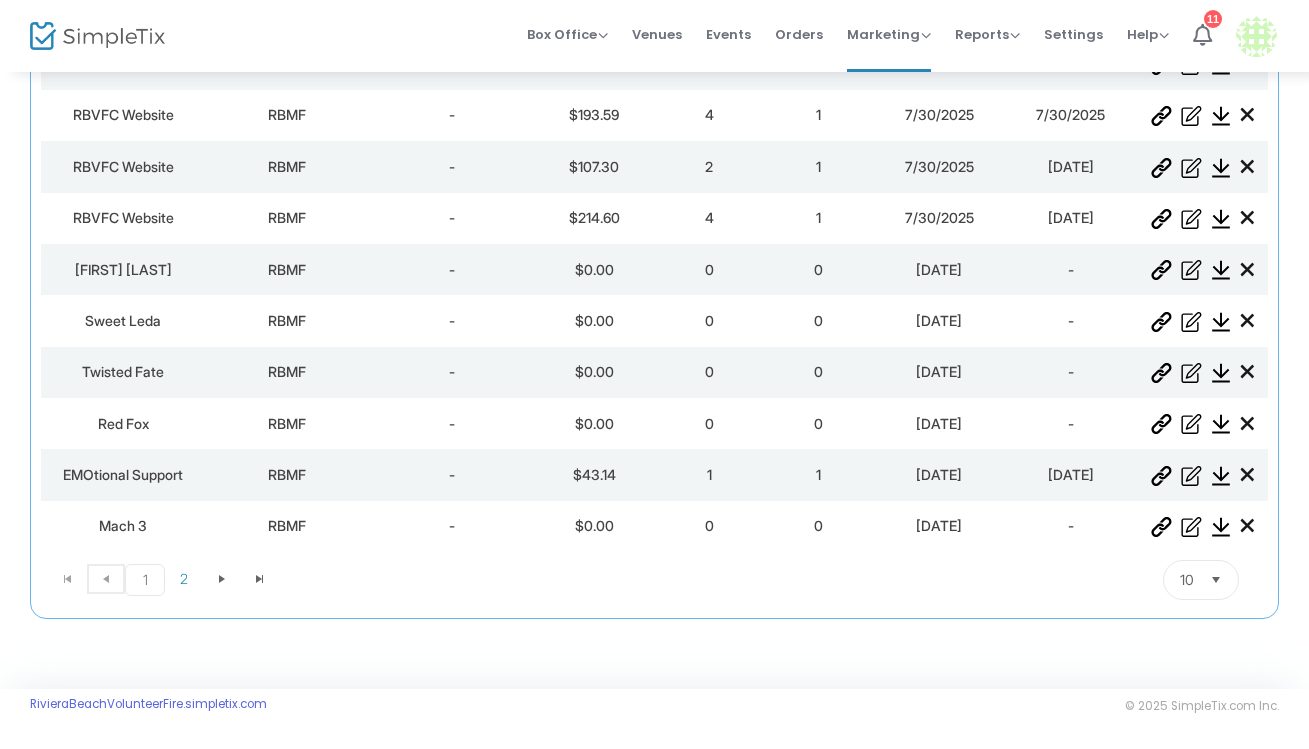 scroll, scrollTop: 0, scrollLeft: 0, axis: both 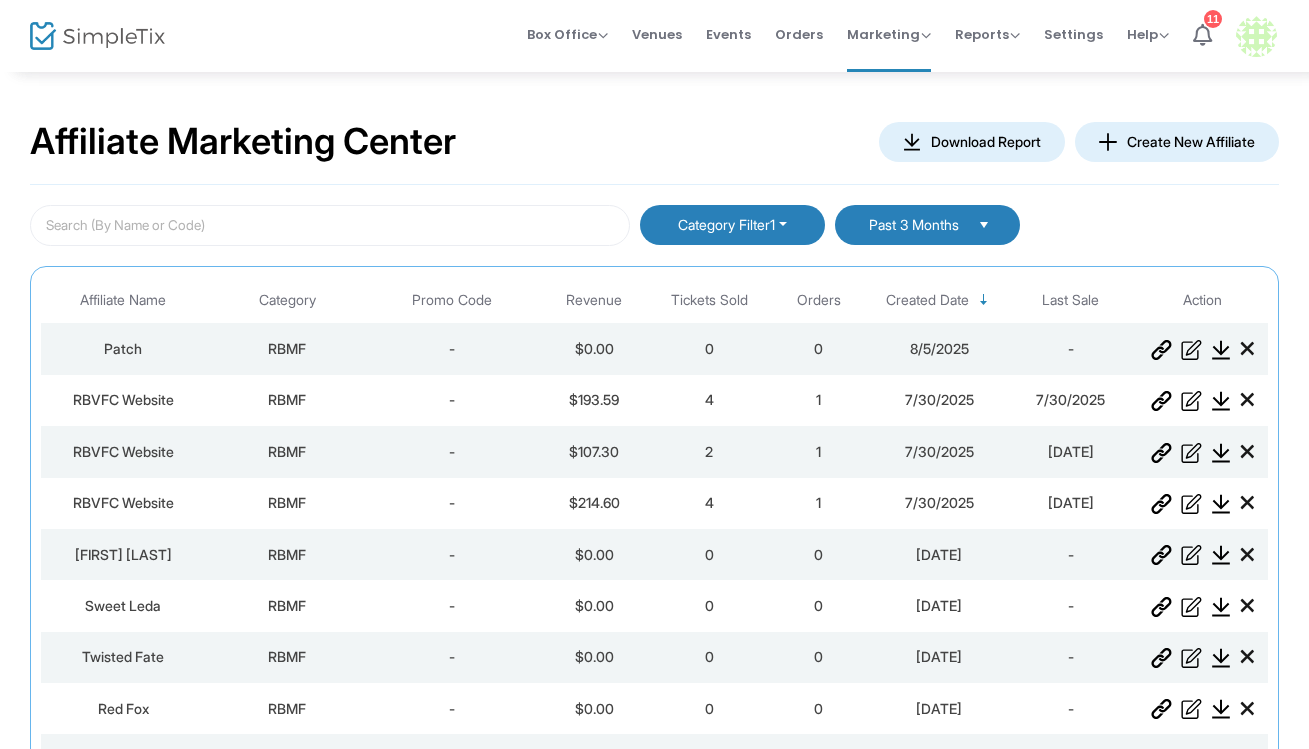 click on "Category Filter  1" at bounding box center (732, 225) 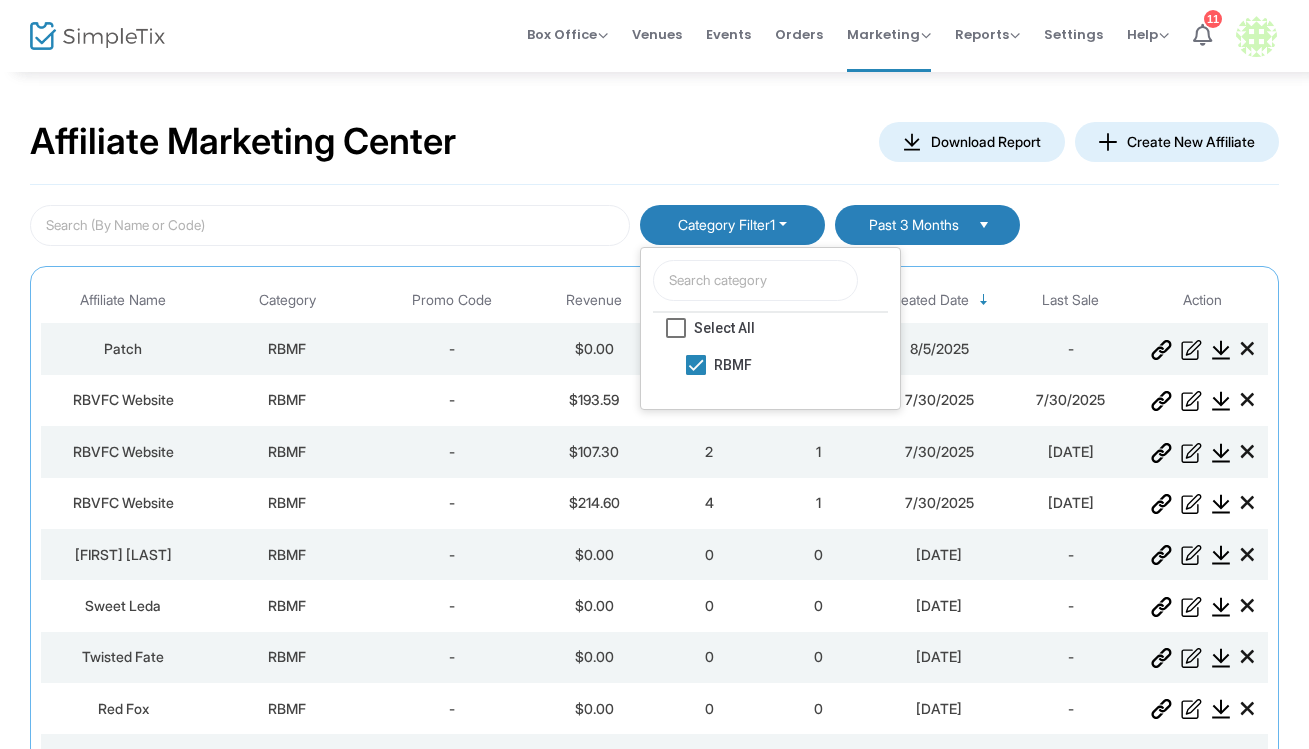 click on "Category Filter  1" at bounding box center [732, 225] 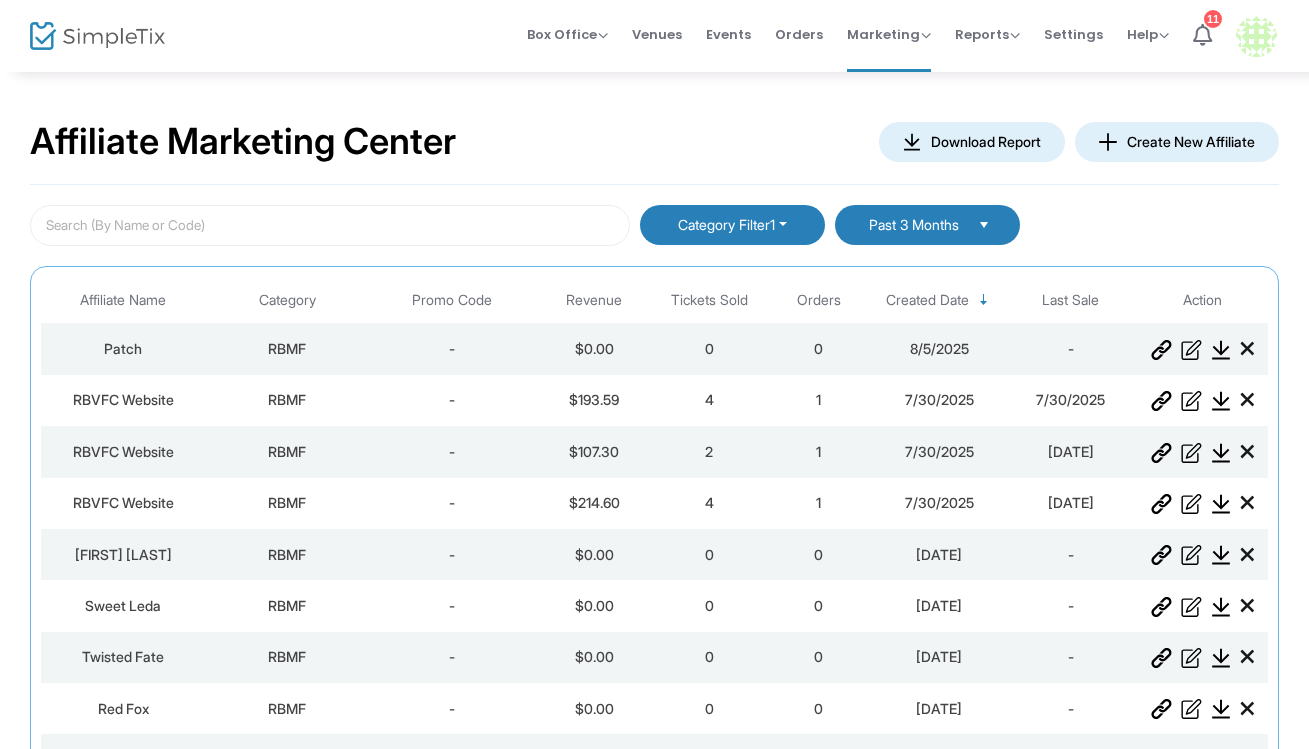 click on "Past 3 Months" at bounding box center [913, 225] 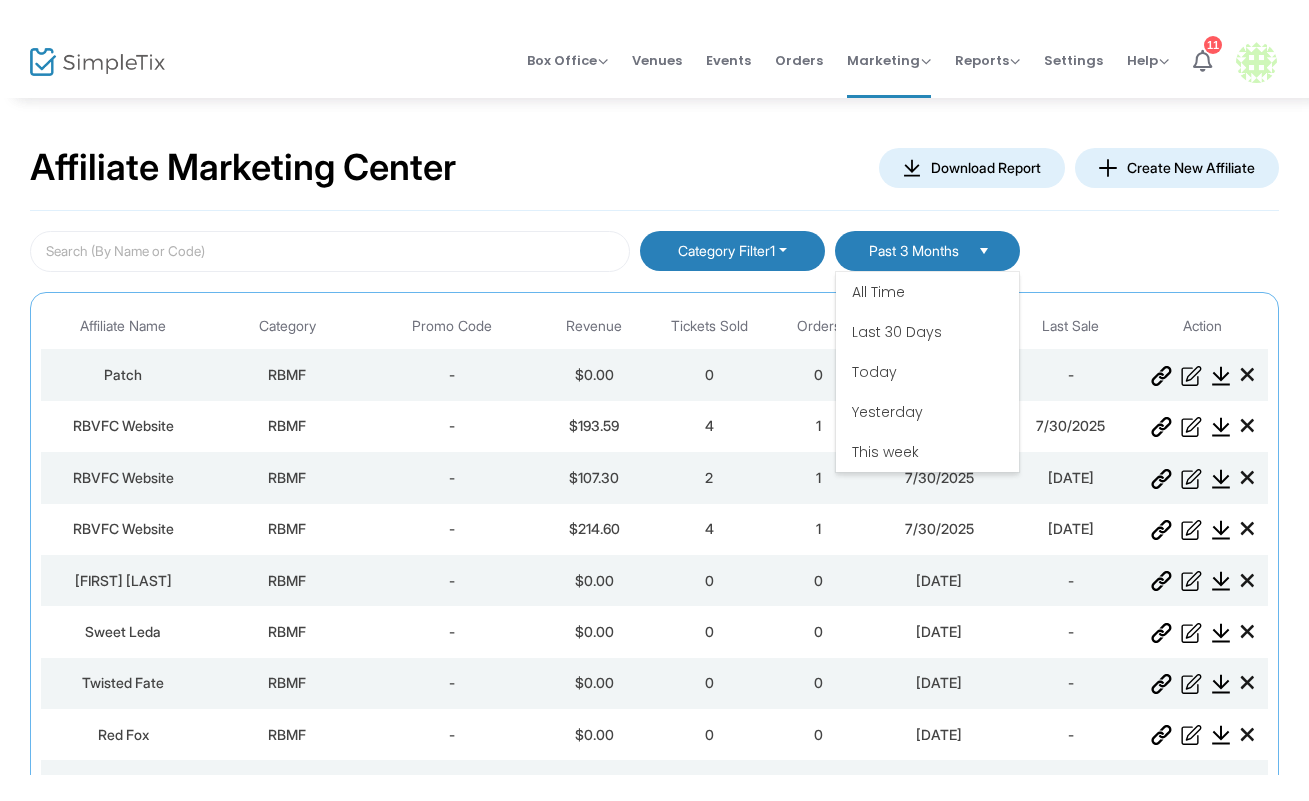 scroll, scrollTop: 120, scrollLeft: 0, axis: vertical 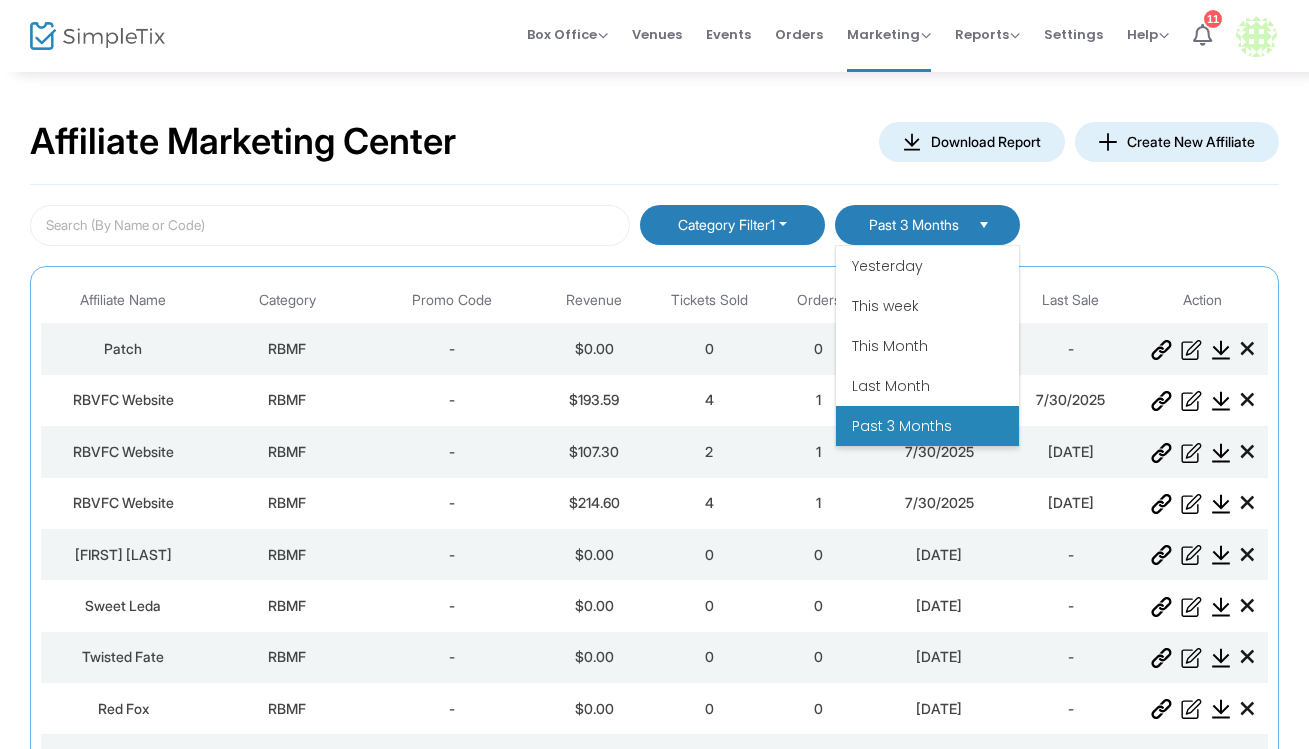 click on "Past 3 Months" at bounding box center (913, 225) 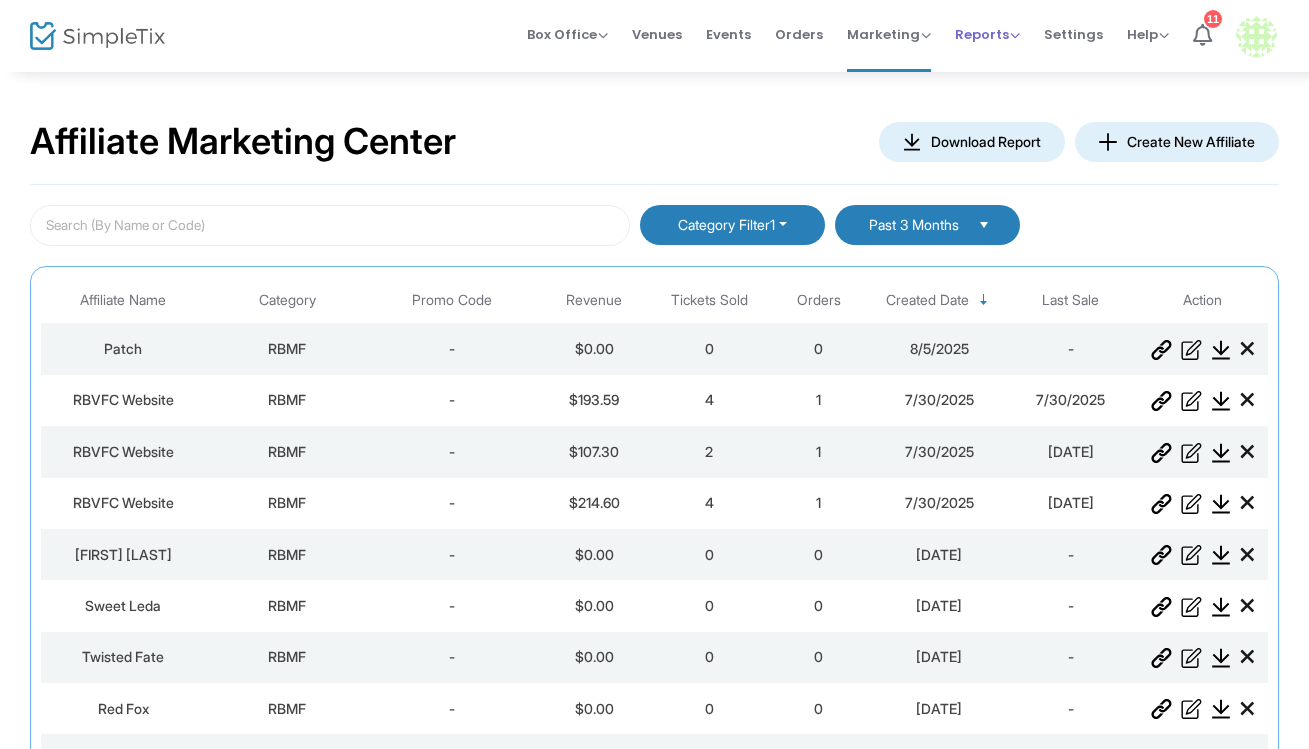 click on "Reports" at bounding box center (987, 34) 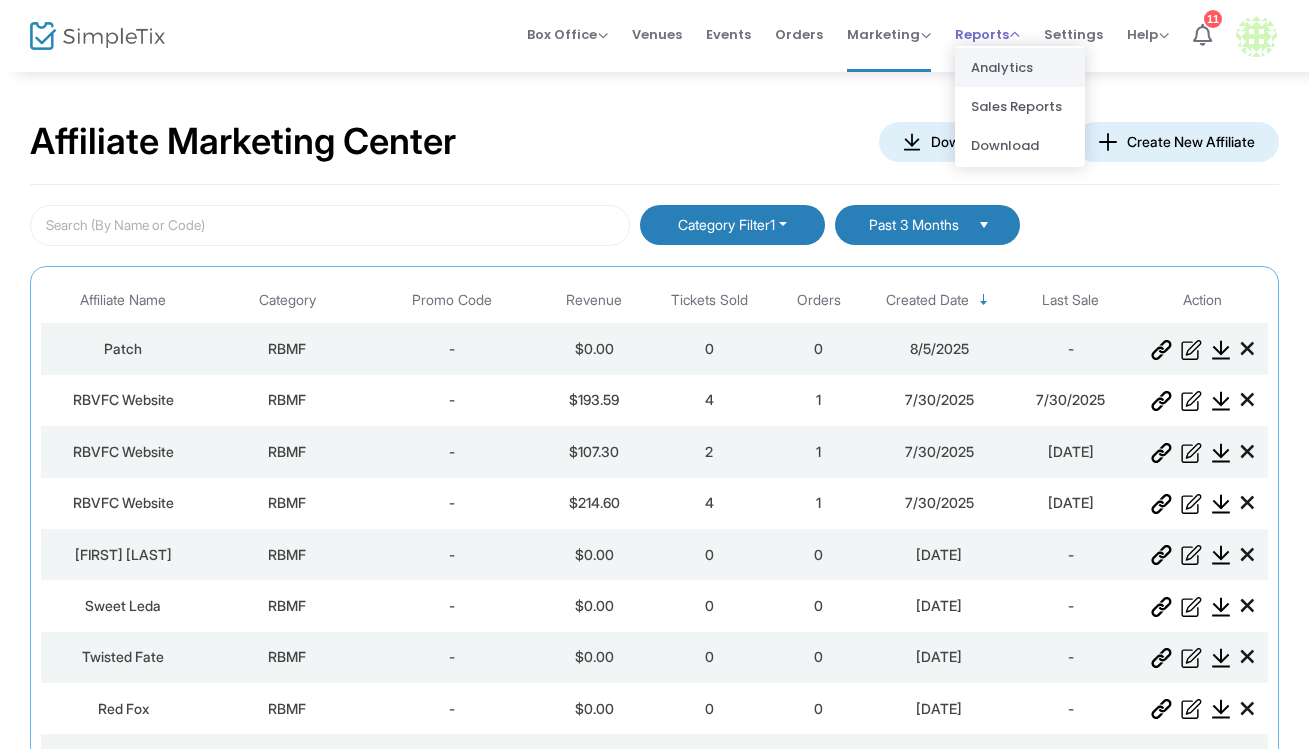 click on "Analytics" at bounding box center (1020, 67) 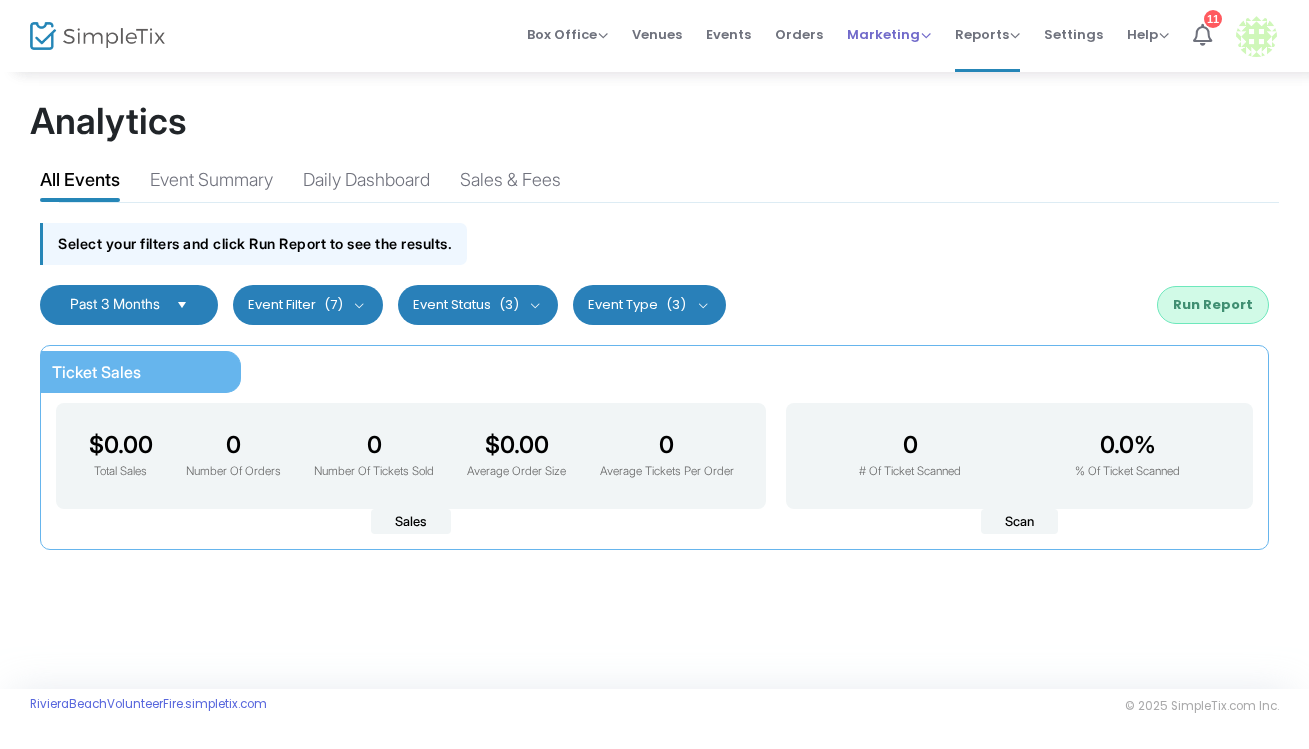 click on "Marketing   Promo Codes   Quantity Discounts   Affiliate" at bounding box center [889, 34] 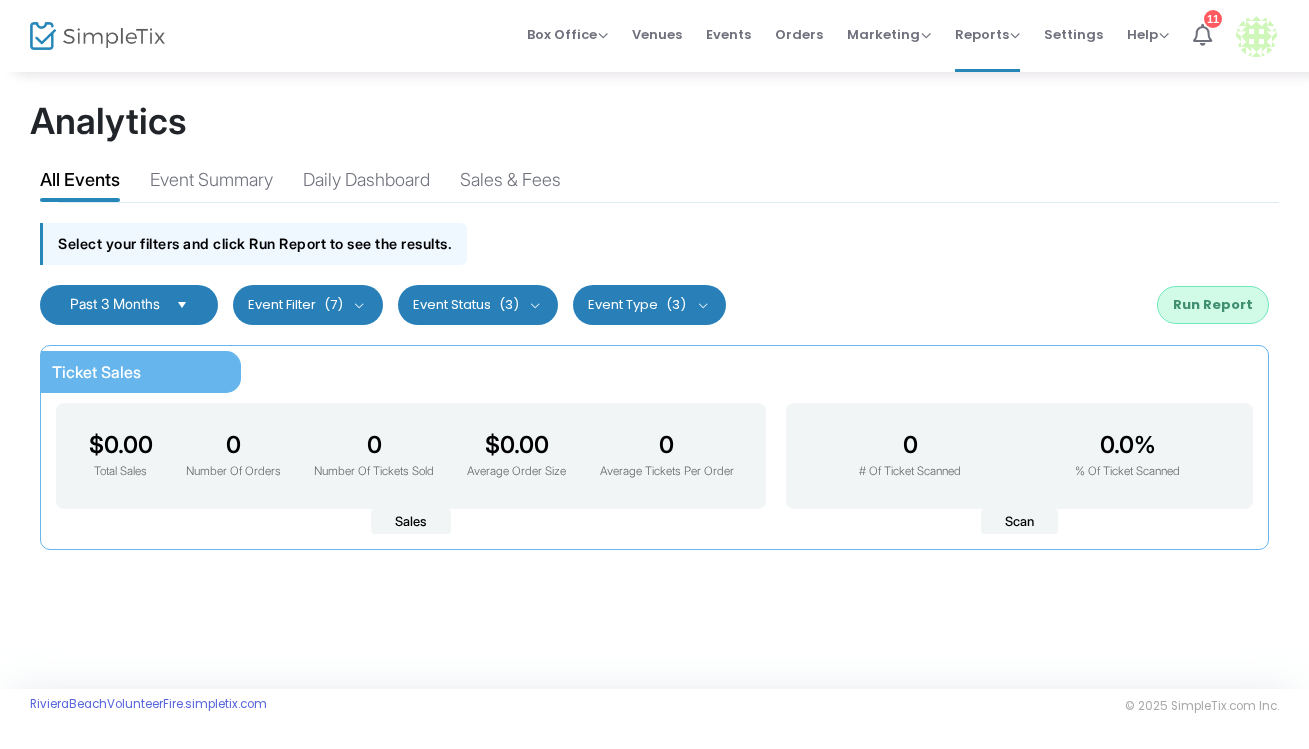 click on "Analytics" 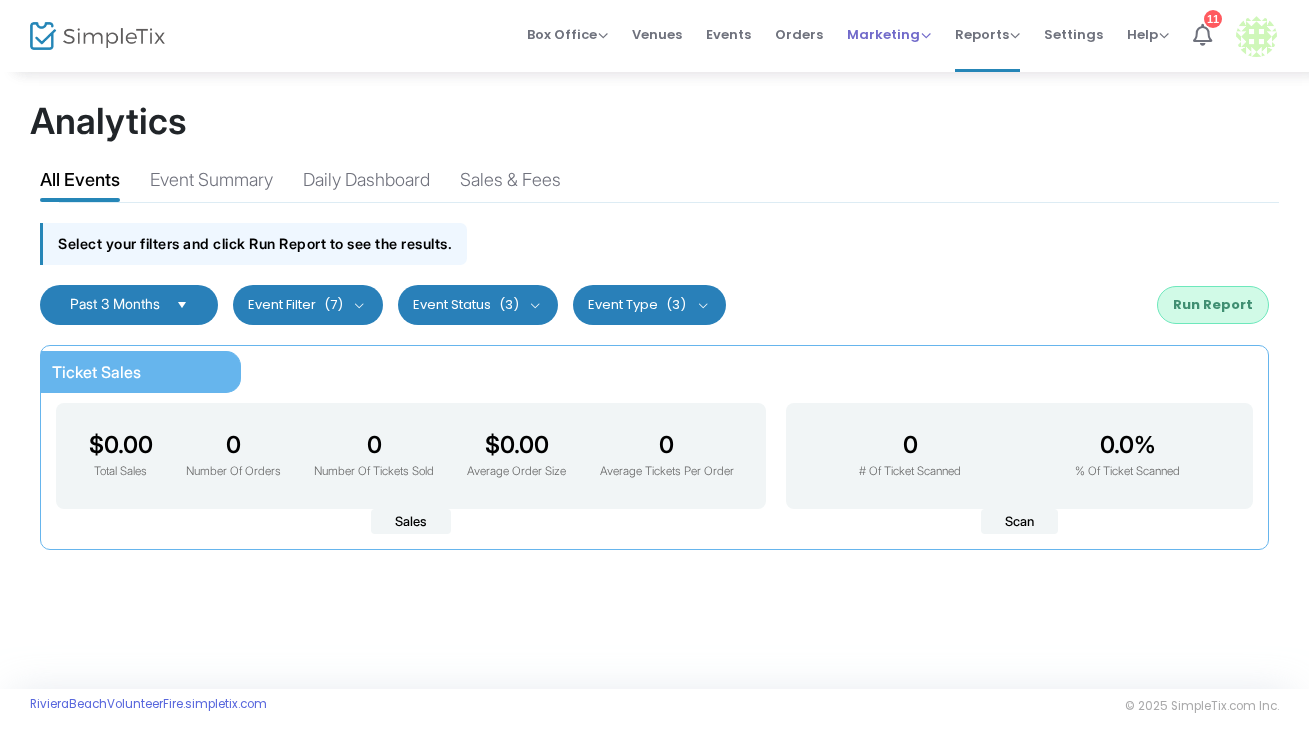 click on "Marketing   Promo Codes   Quantity Discounts   Affiliate" at bounding box center [889, 34] 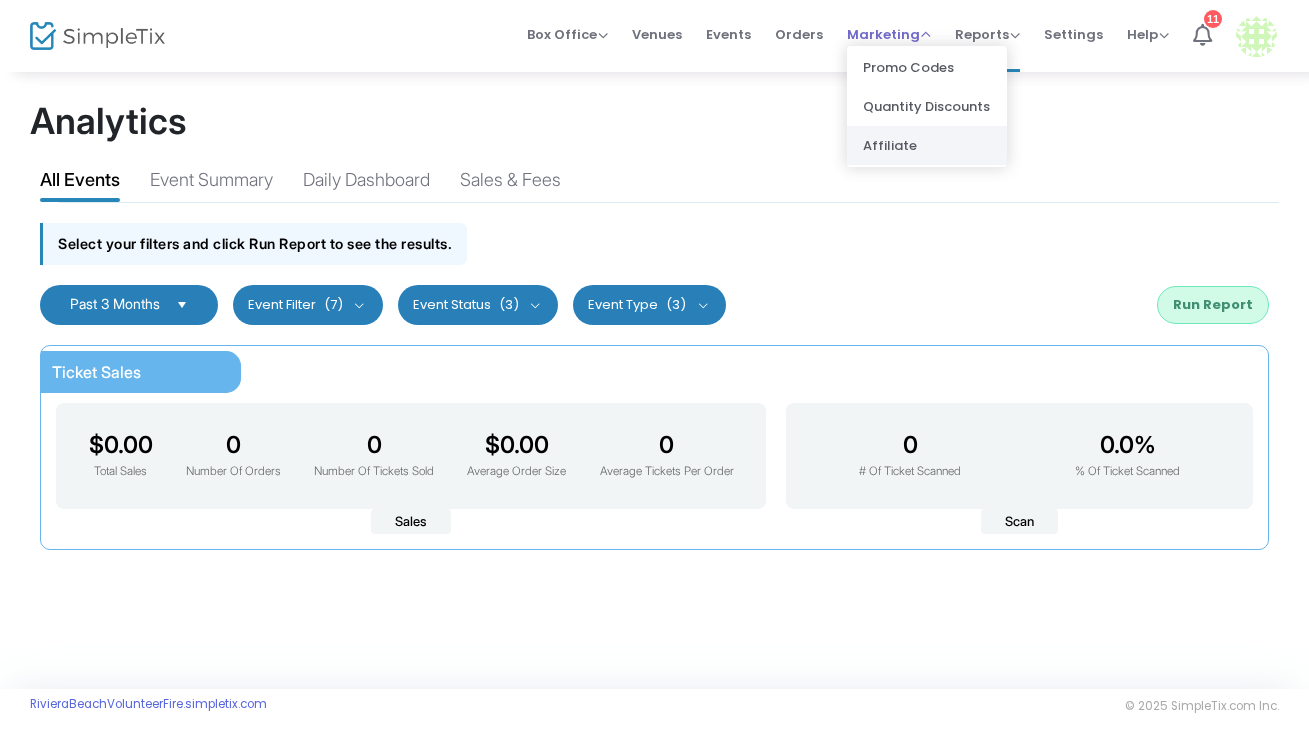 click on "Affiliate" at bounding box center (927, 145) 